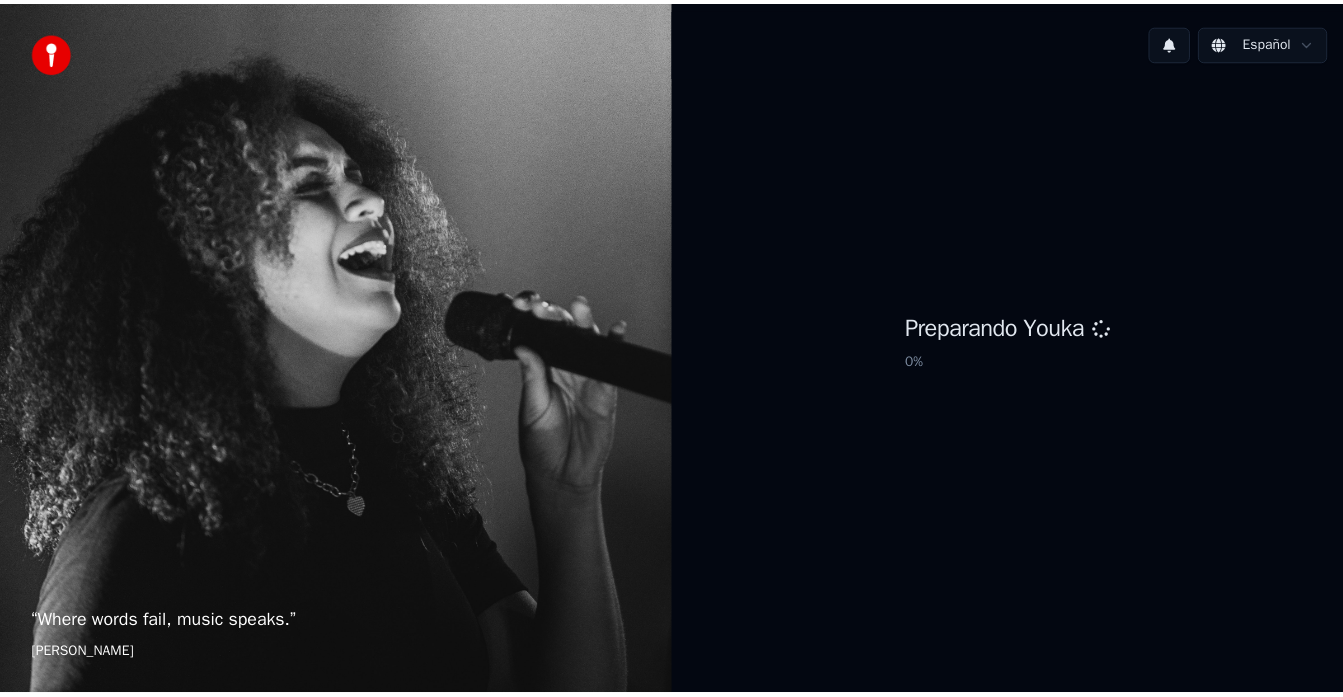 scroll, scrollTop: 0, scrollLeft: 0, axis: both 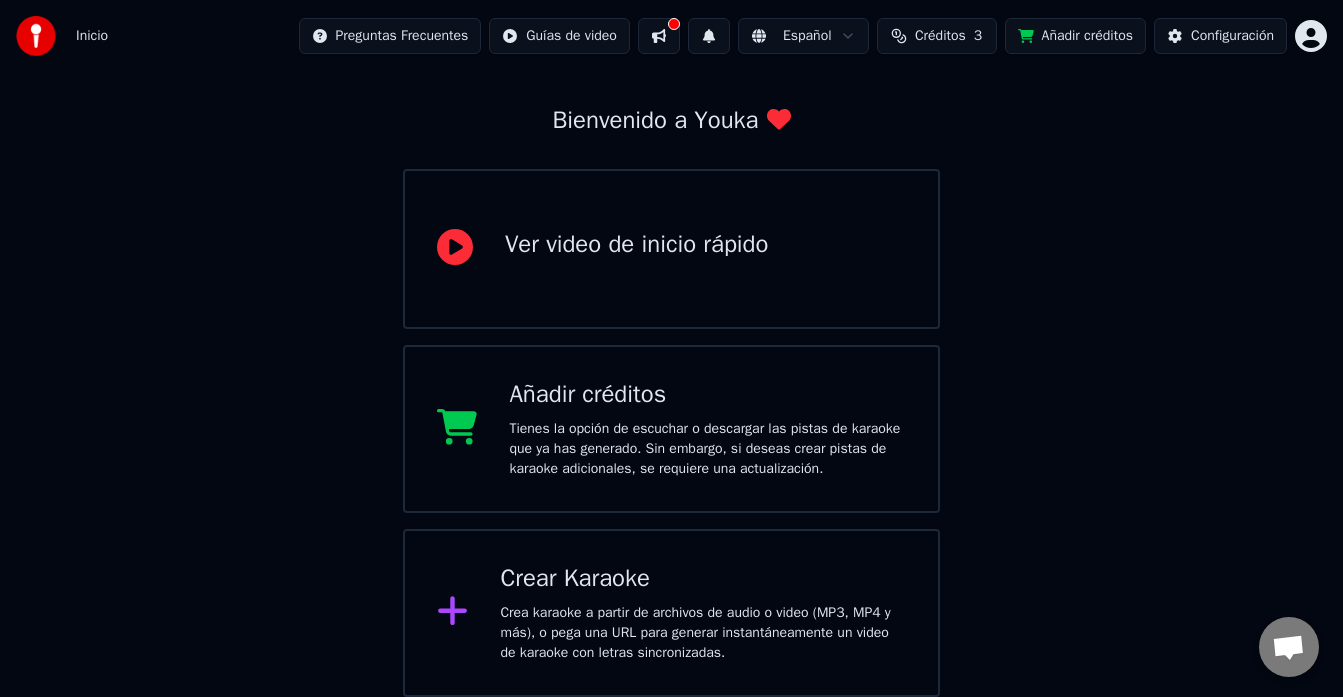 click on "Crear Karaoke" at bounding box center [703, 579] 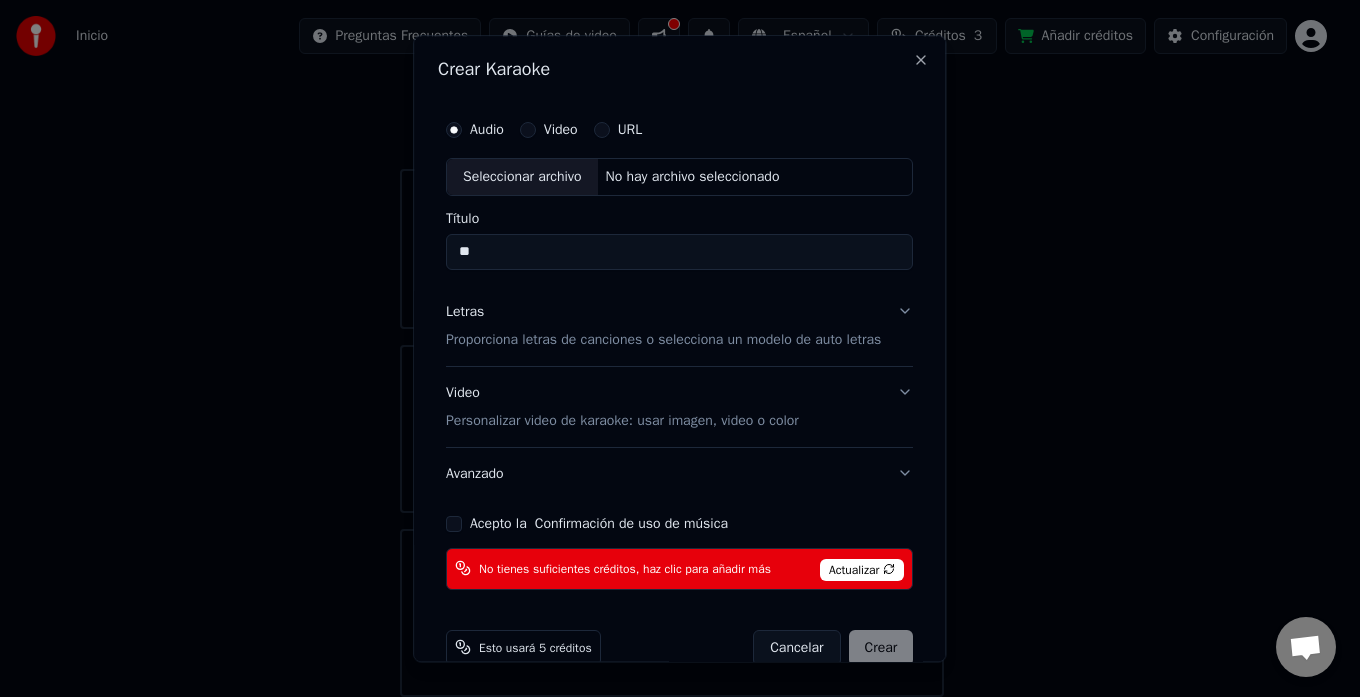 type on "*" 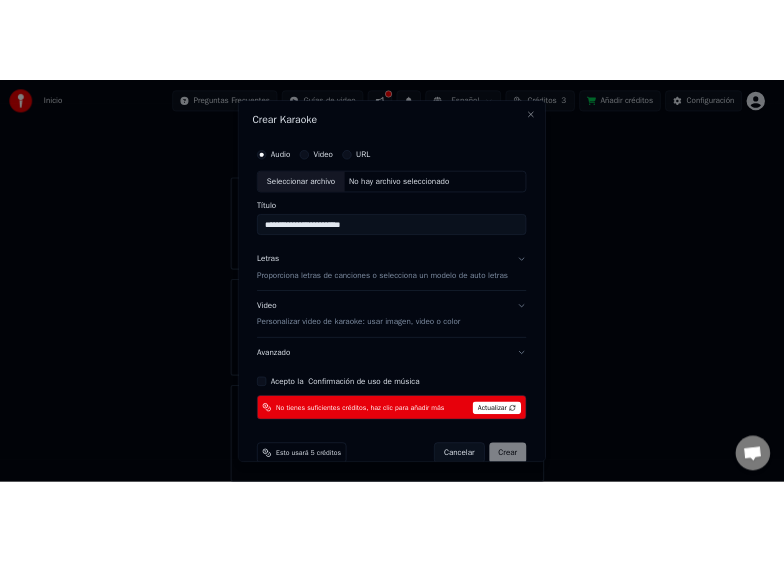scroll, scrollTop: 36, scrollLeft: 0, axis: vertical 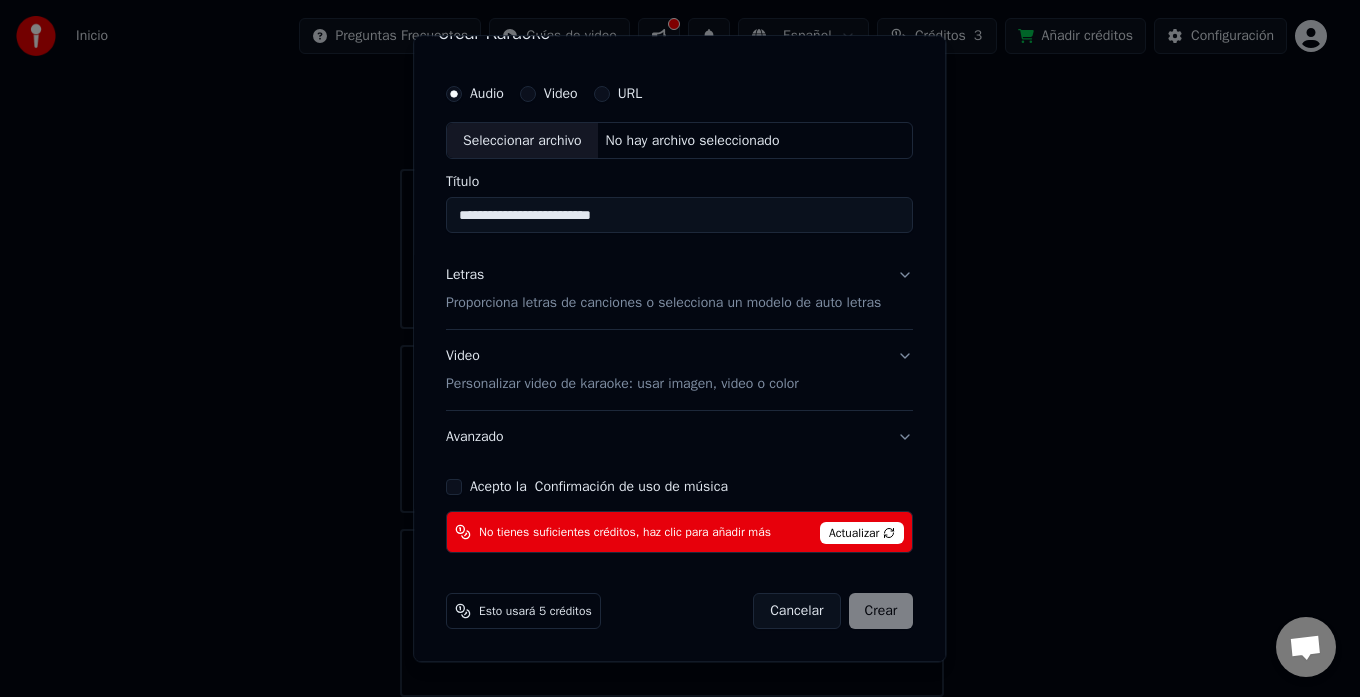 click on "Cancelar Crear" at bounding box center (834, 612) 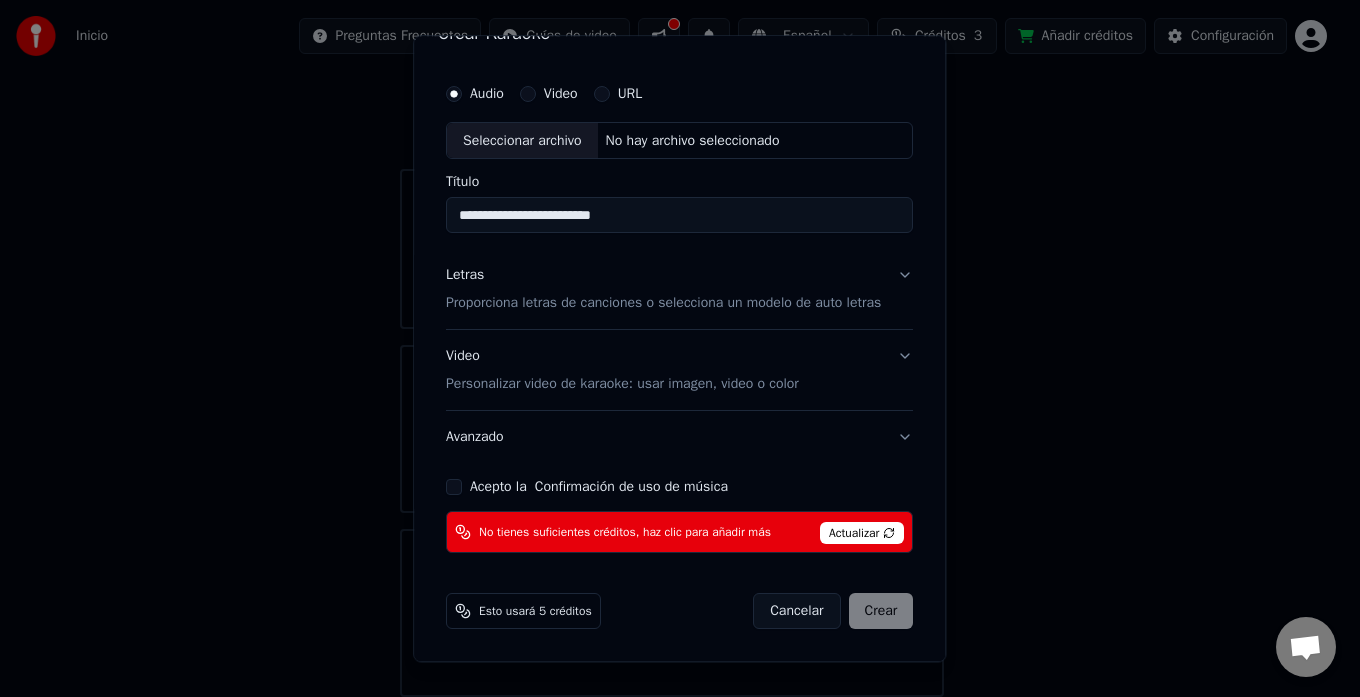 click on "Seleccionar archivo" at bounding box center (522, 141) 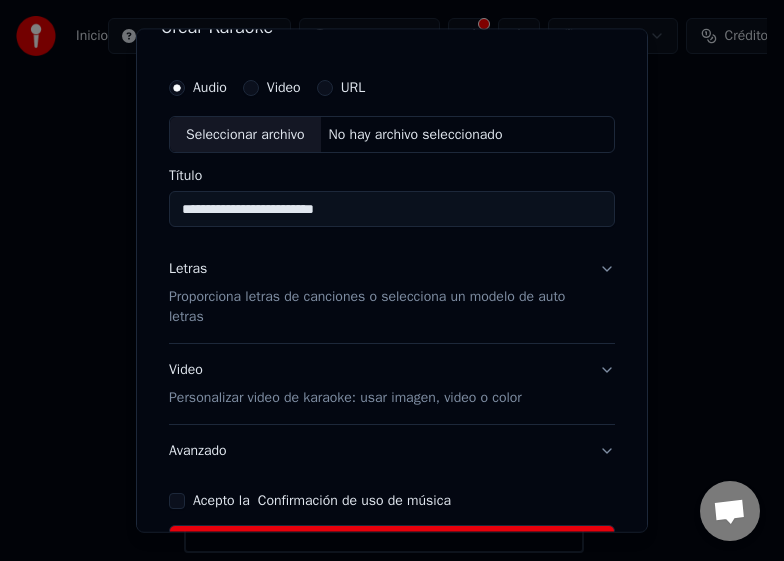 click on "Seleccionar archivo" at bounding box center [245, 134] 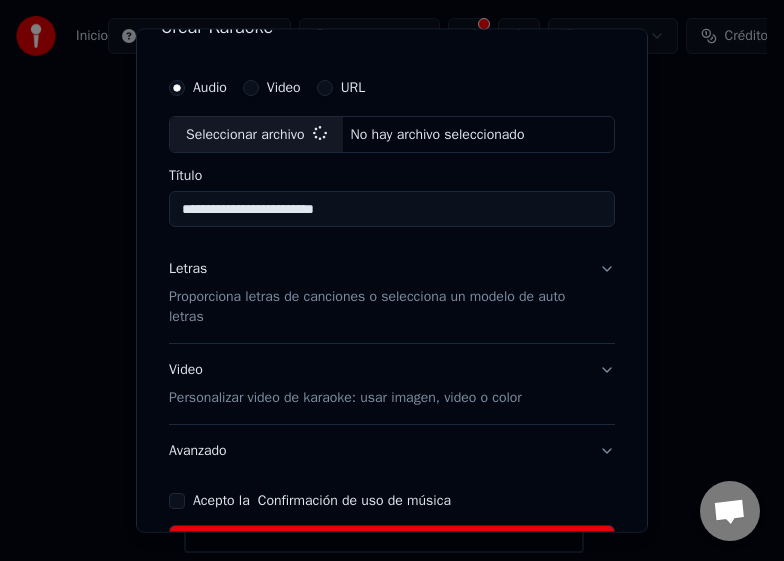 type on "**********" 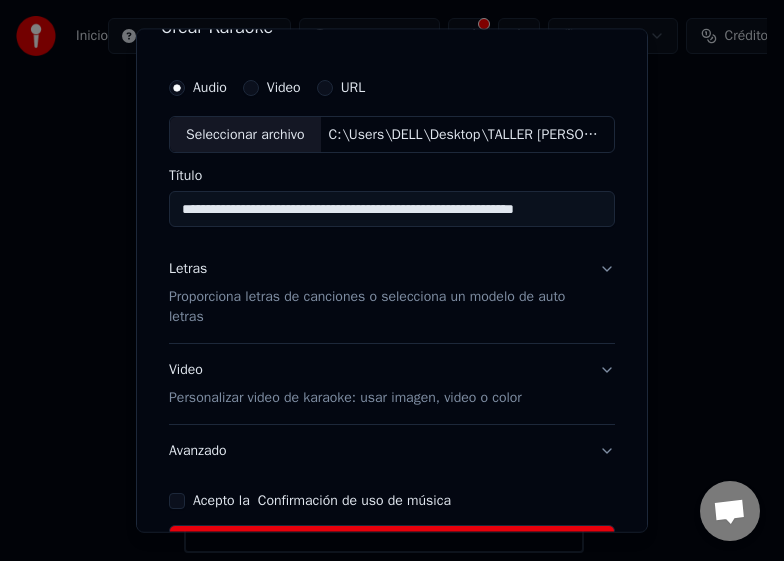 click on "Proporciona letras de canciones o selecciona un modelo de auto letras" at bounding box center [376, 307] 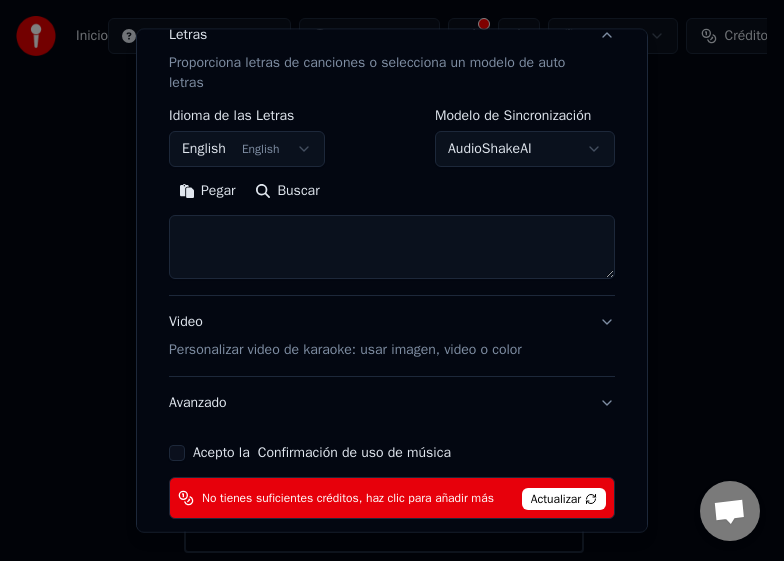 scroll, scrollTop: 336, scrollLeft: 0, axis: vertical 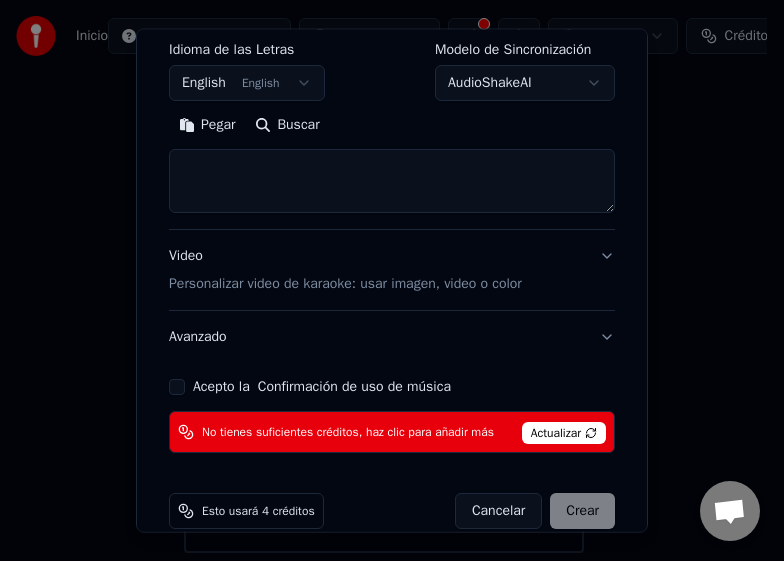 click at bounding box center [392, 181] 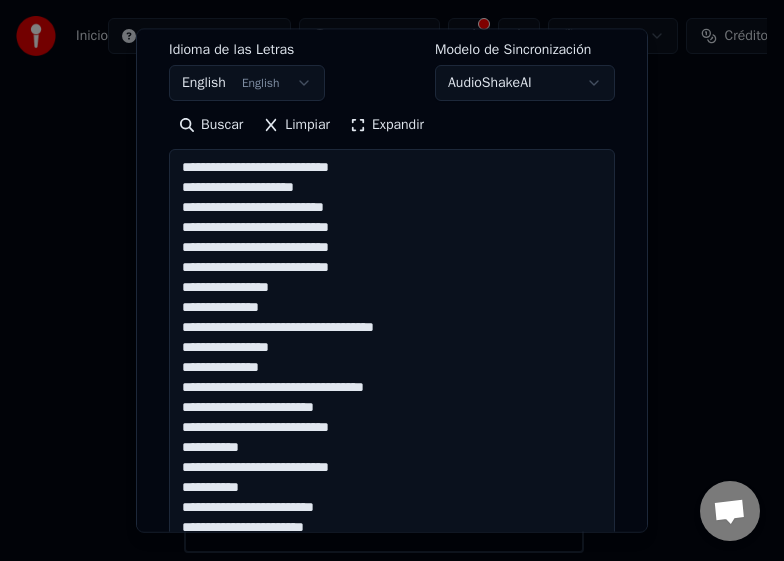 scroll, scrollTop: 1045, scrollLeft: 0, axis: vertical 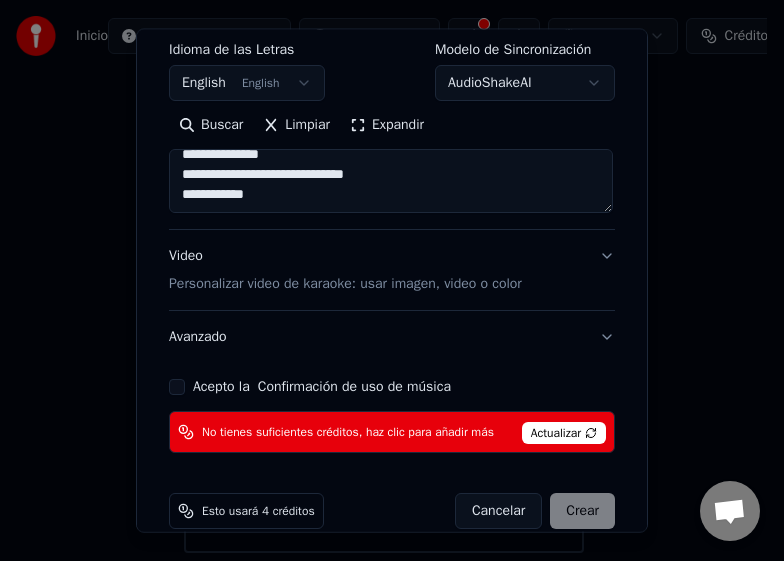 type on "**********" 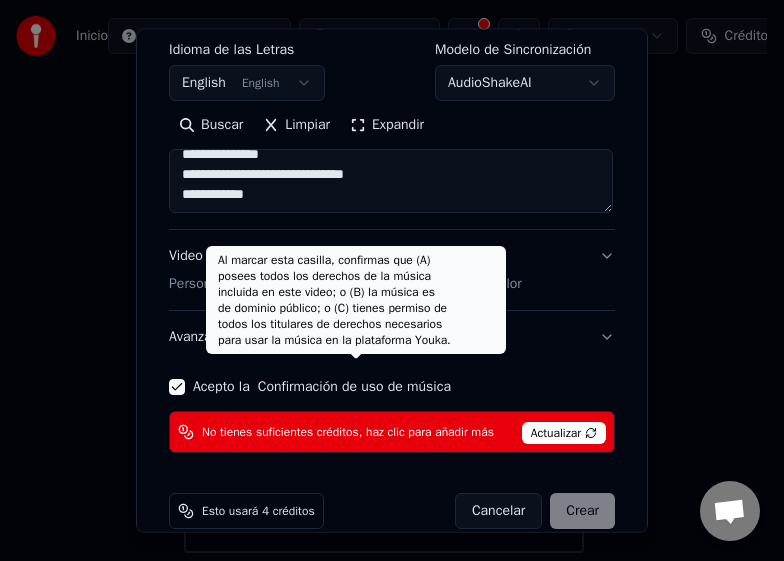 scroll, scrollTop: 365, scrollLeft: 0, axis: vertical 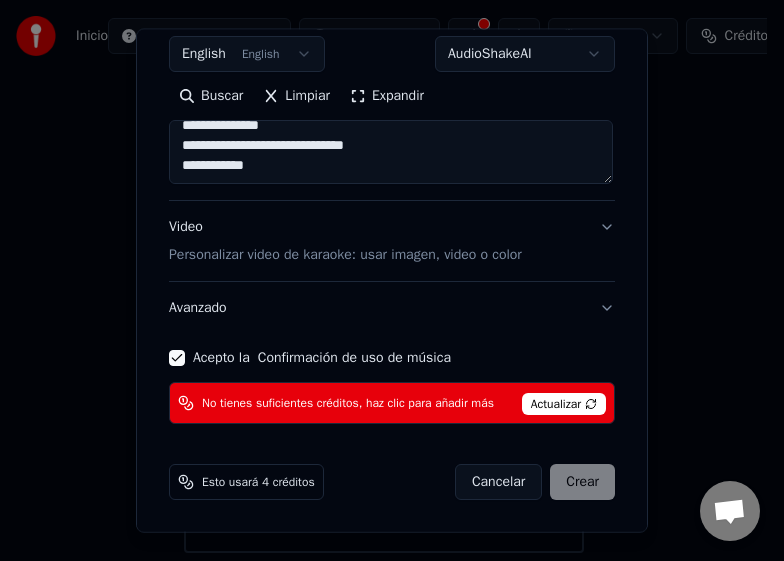 click on "Cancelar Crear" at bounding box center [535, 482] 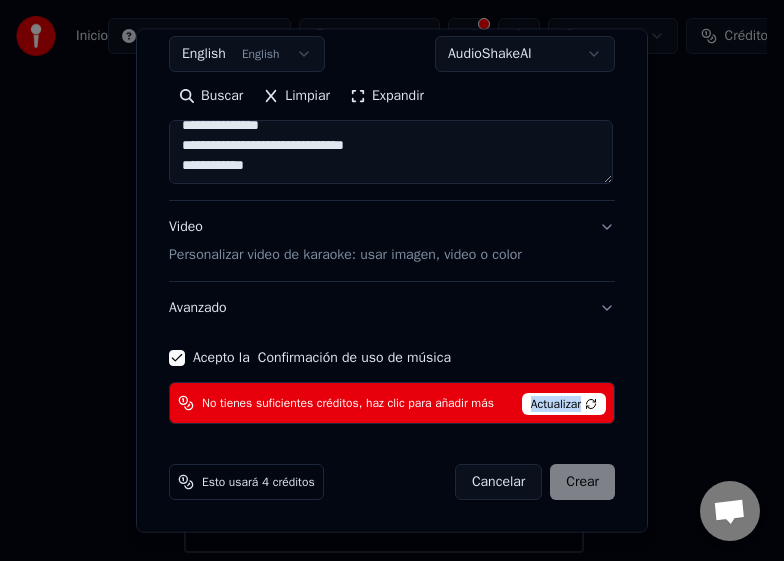 click on "Actualizar" at bounding box center [564, 404] 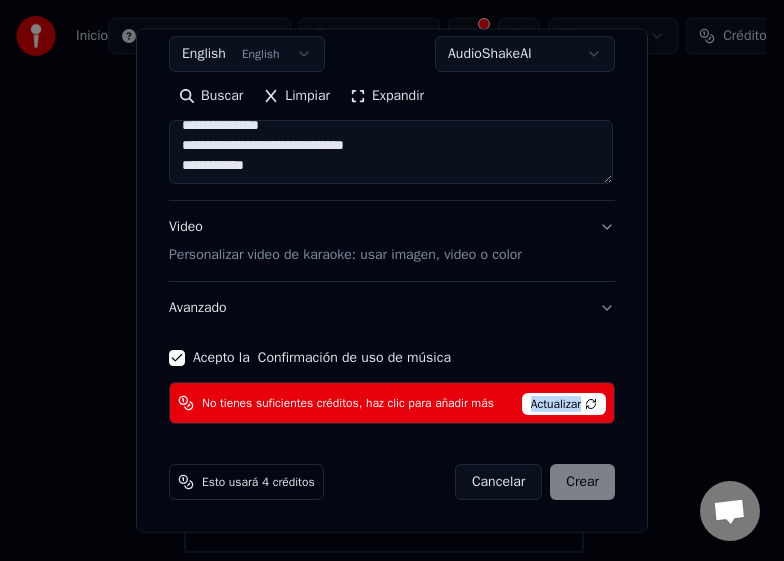 click on "Actualizar" at bounding box center (564, 404) 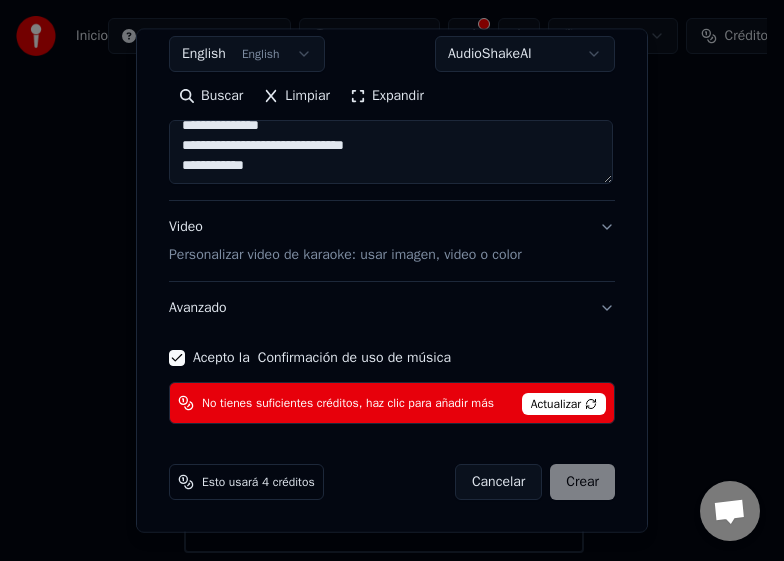 click on "Actualizar" at bounding box center (564, 404) 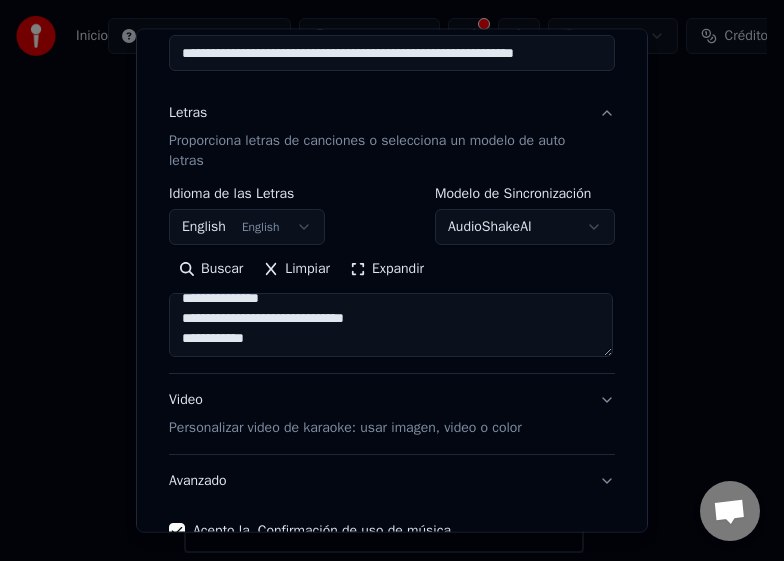 scroll, scrollTop: 0, scrollLeft: 0, axis: both 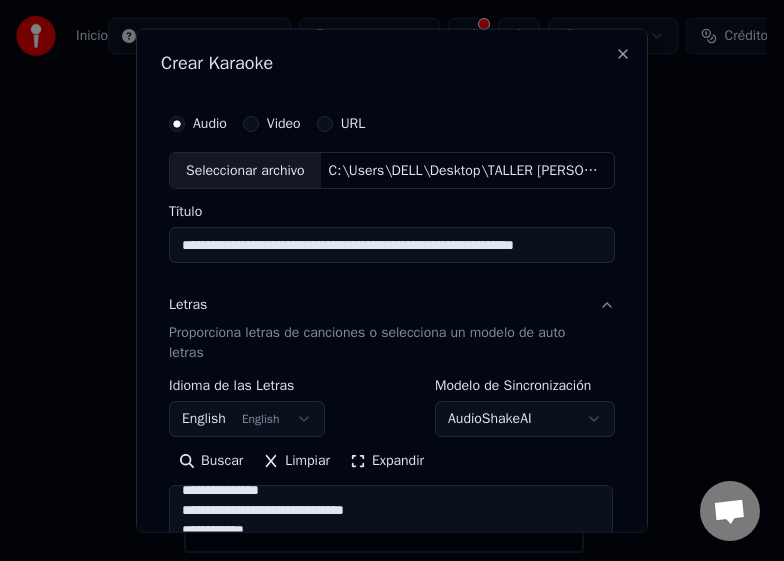 click on "English English" at bounding box center (247, 419) 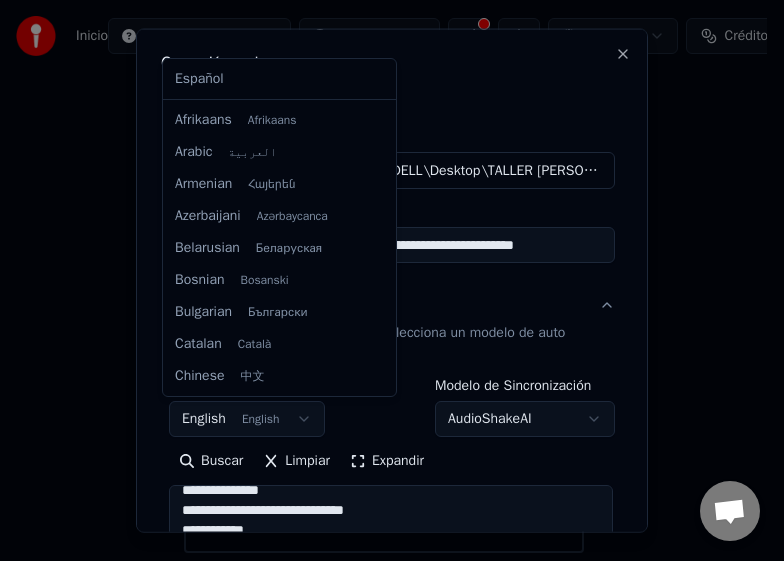 scroll, scrollTop: 160, scrollLeft: 0, axis: vertical 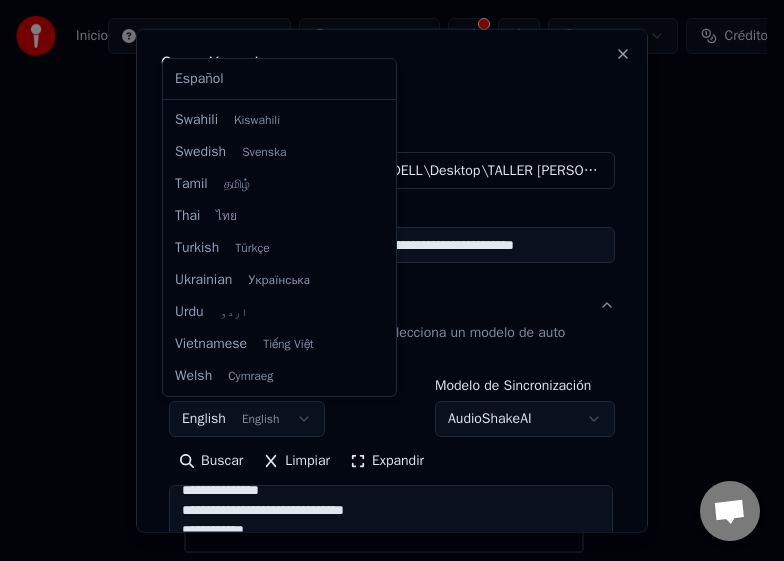 click on "**********" at bounding box center [383, 335] 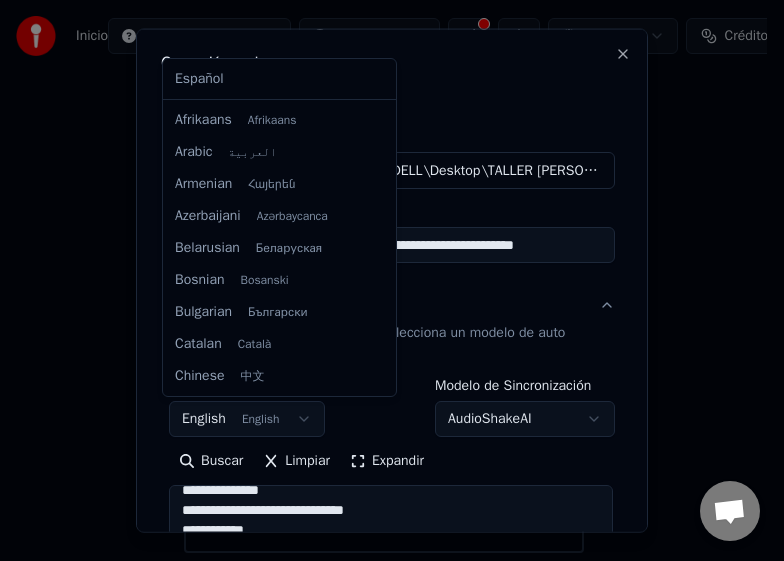 click on "**********" at bounding box center [383, 335] 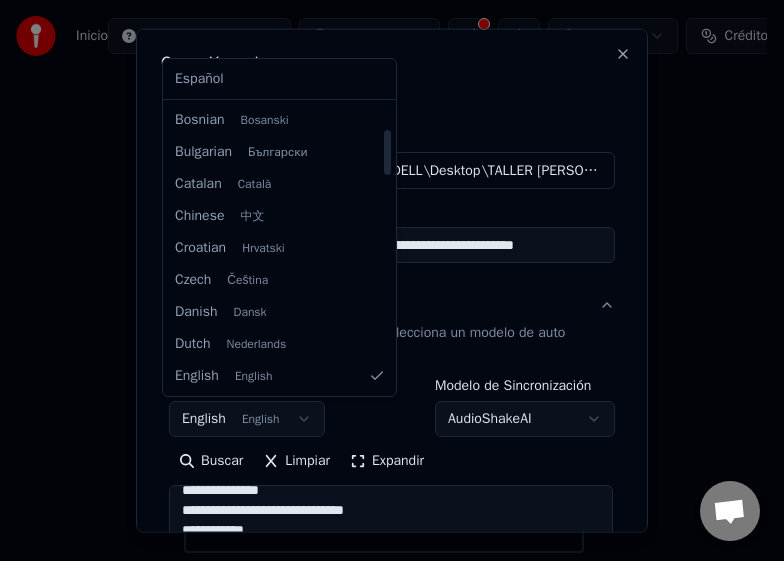 select on "**" 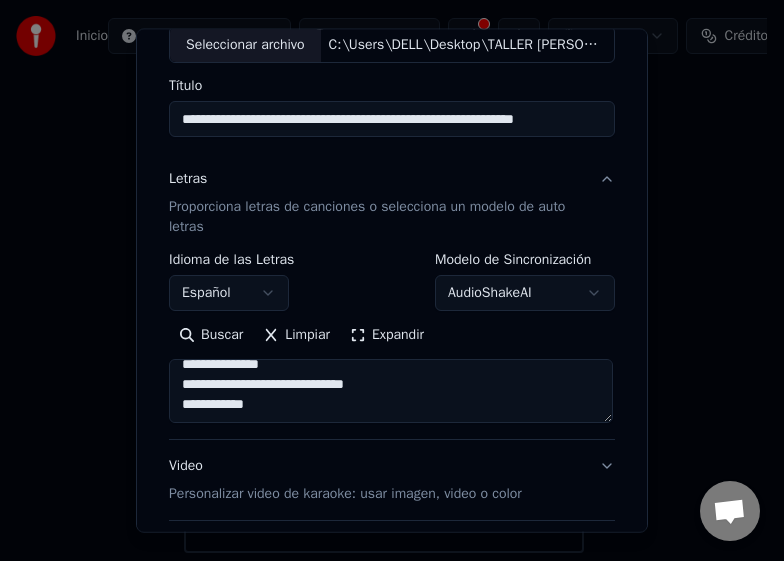 scroll, scrollTop: 365, scrollLeft: 0, axis: vertical 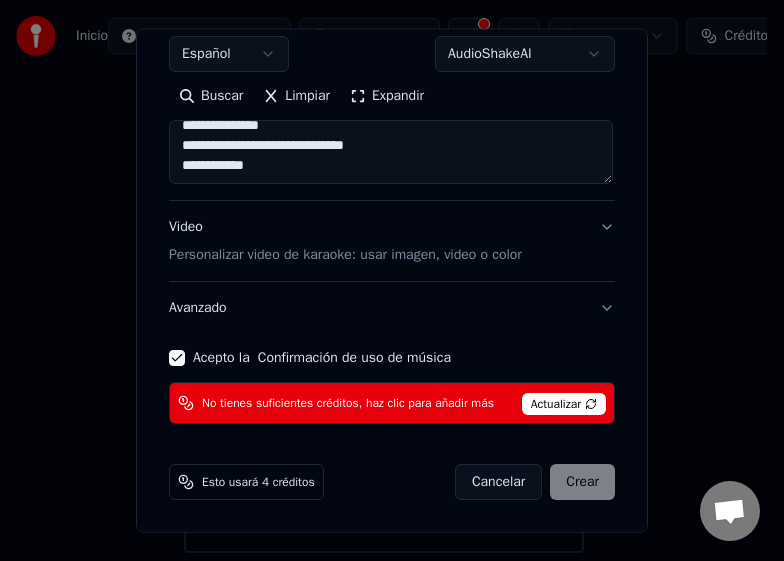 click on "Actualizar" at bounding box center (564, 404) 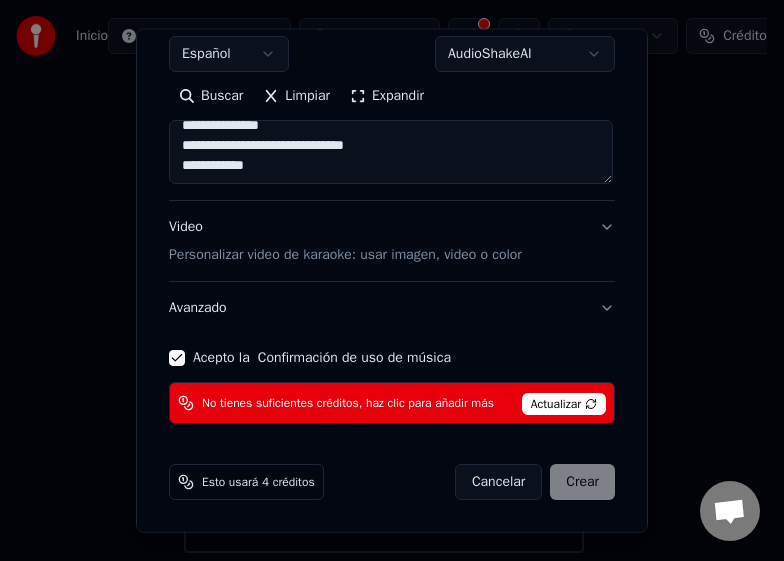click on "Actualizar" at bounding box center (564, 404) 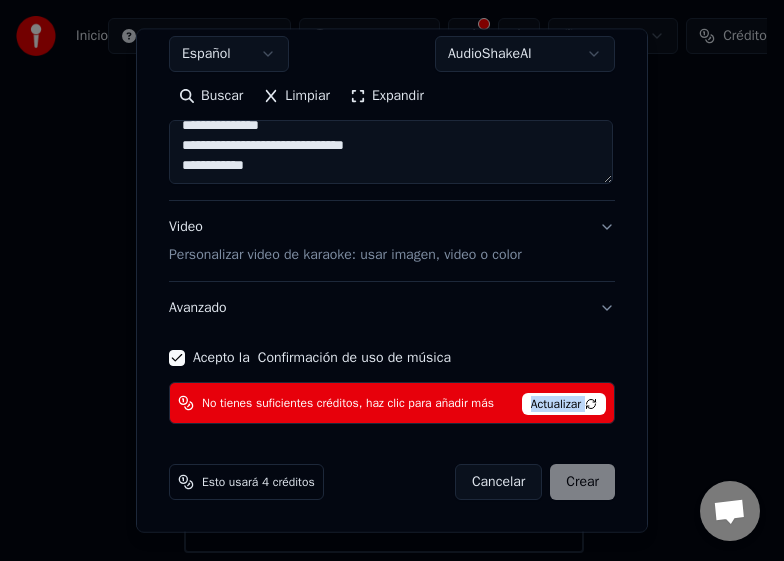 click on "Actualizar" at bounding box center (564, 404) 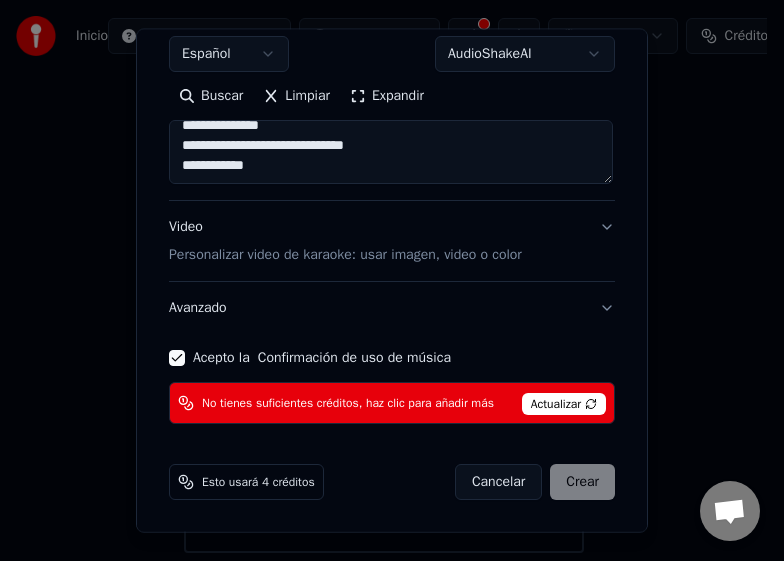 click on "Cancelar Crear" at bounding box center [535, 482] 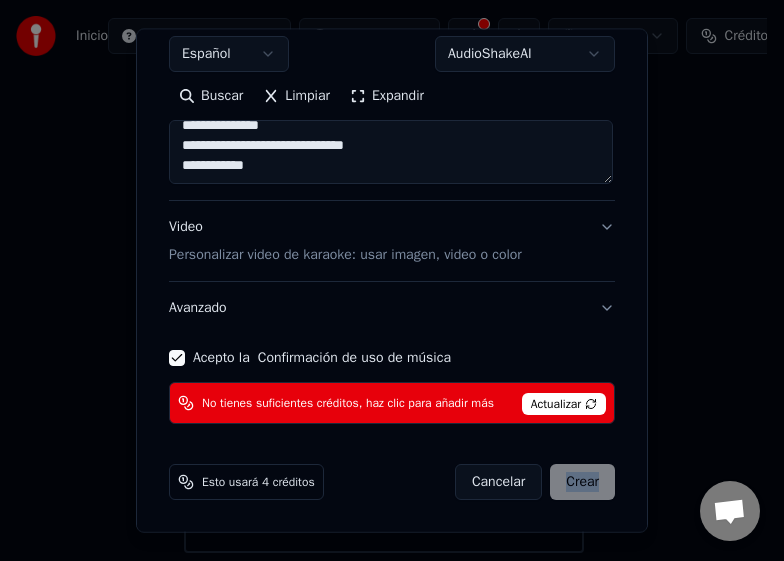 click on "Cancelar Crear" at bounding box center [535, 482] 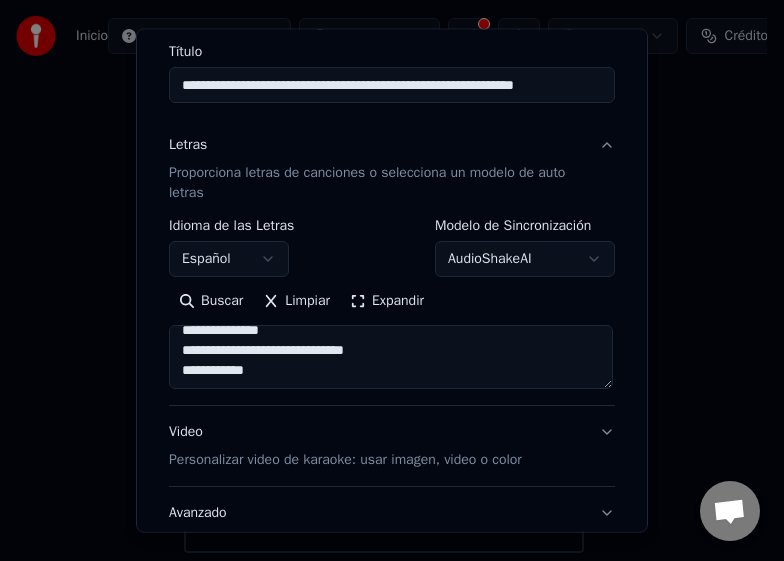 scroll, scrollTop: 0, scrollLeft: 0, axis: both 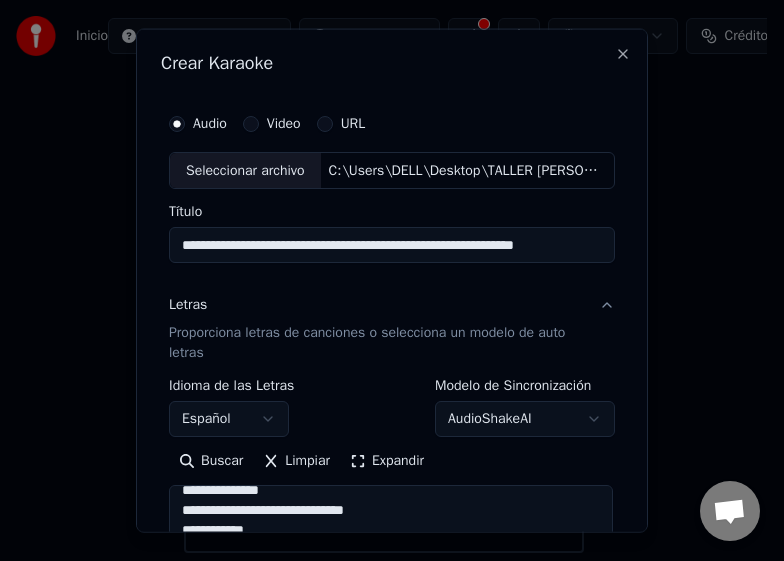 click on "Video" at bounding box center [251, 123] 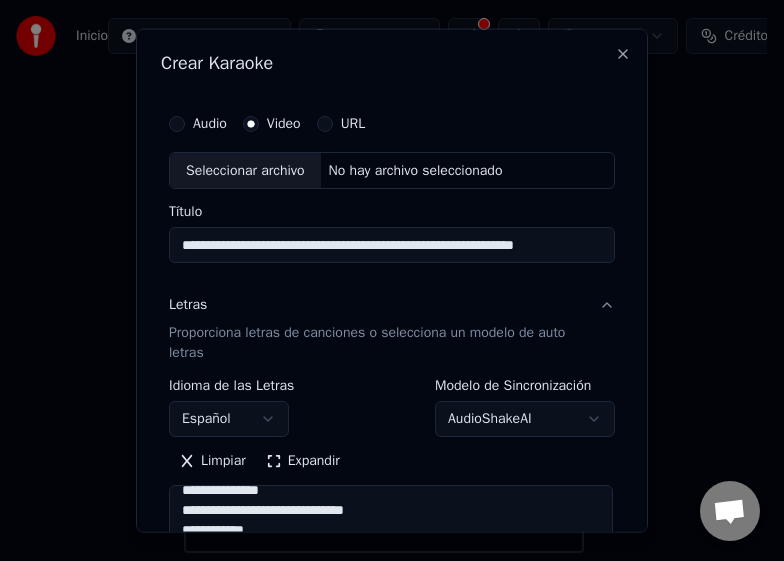 type 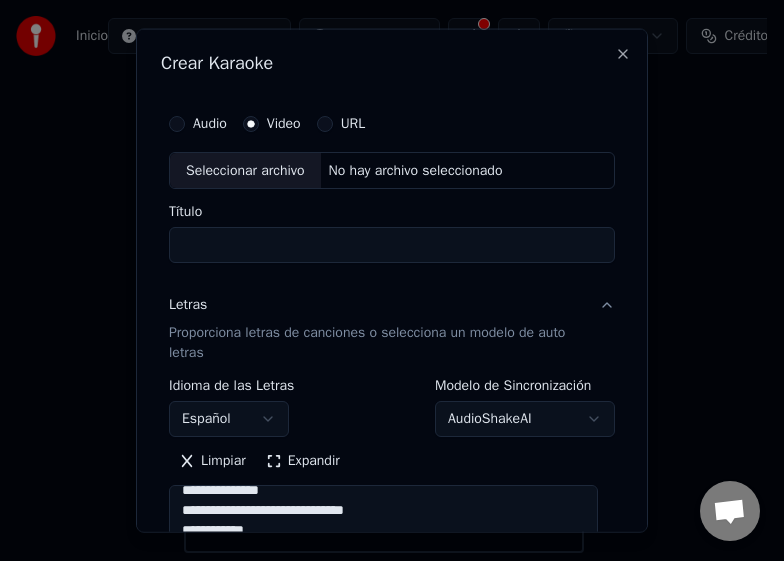 scroll, scrollTop: 365, scrollLeft: 0, axis: vertical 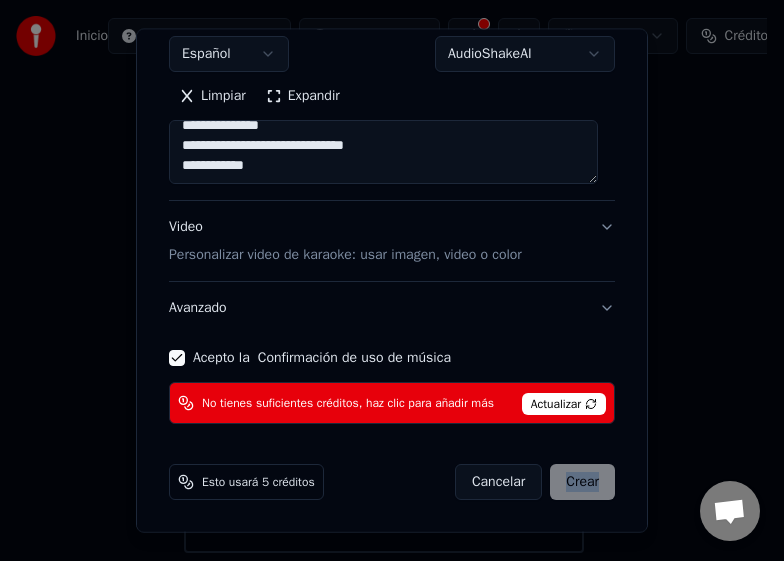 click on "Cancelar Crear" at bounding box center [535, 482] 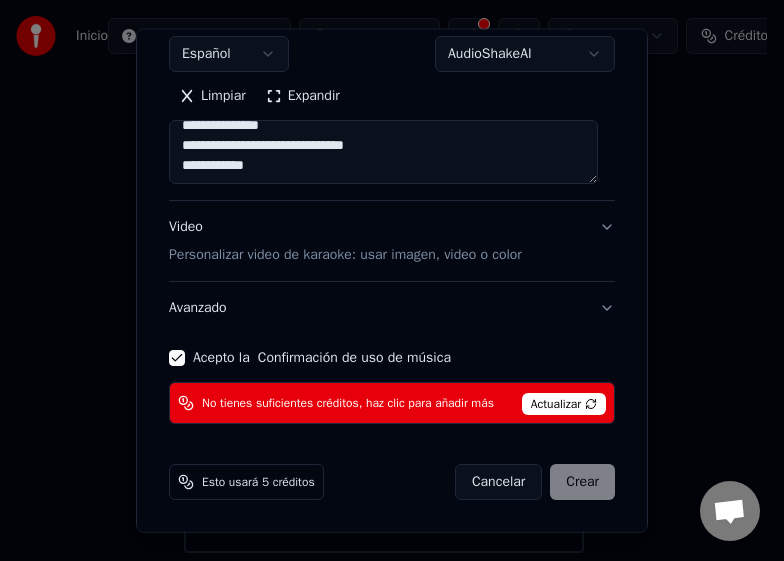 click on "Actualizar" at bounding box center [564, 404] 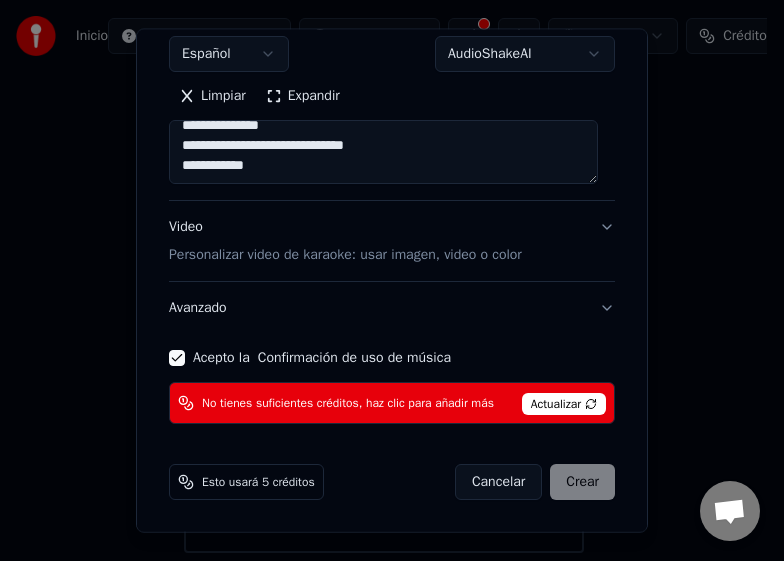 click on "Actualizar" at bounding box center [564, 404] 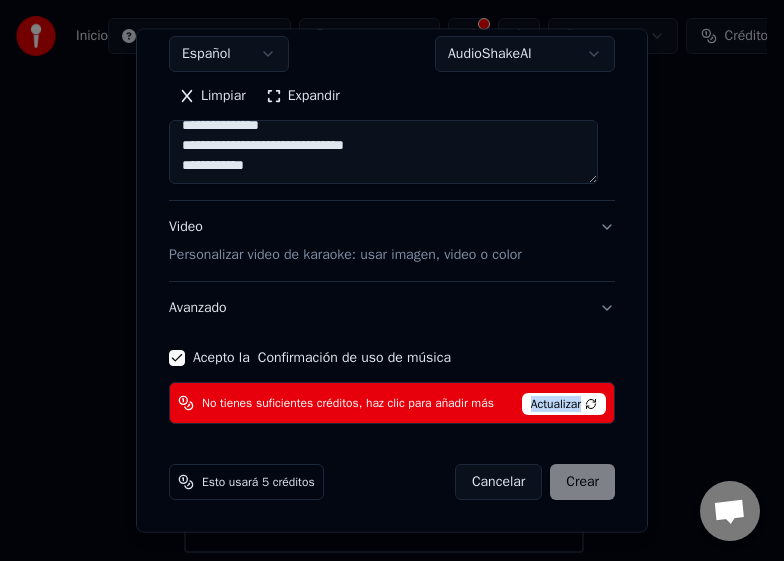 click on "Actualizar" at bounding box center [564, 404] 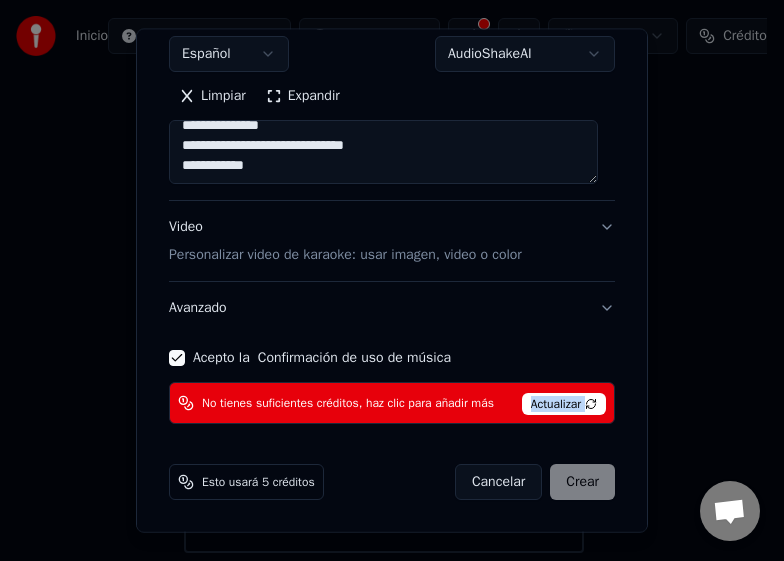 click on "Actualizar" at bounding box center (564, 404) 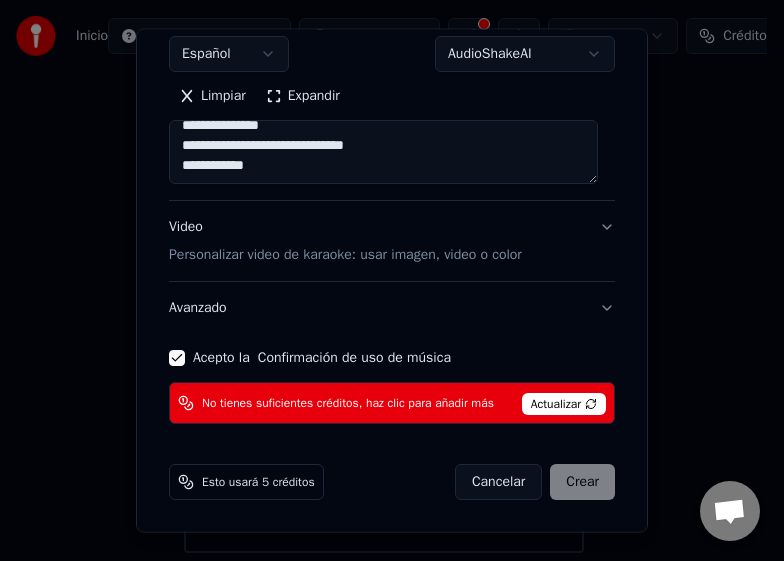 click on "Cancelar Crear" at bounding box center (535, 482) 